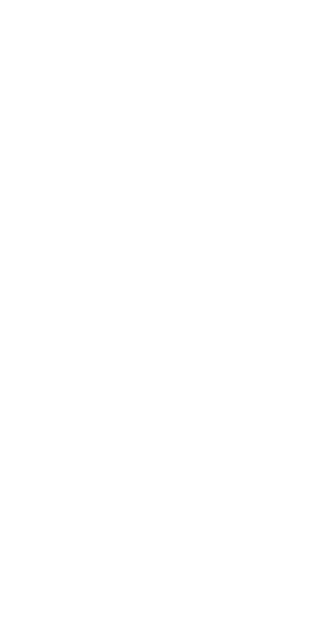 scroll, scrollTop: 0, scrollLeft: 0, axis: both 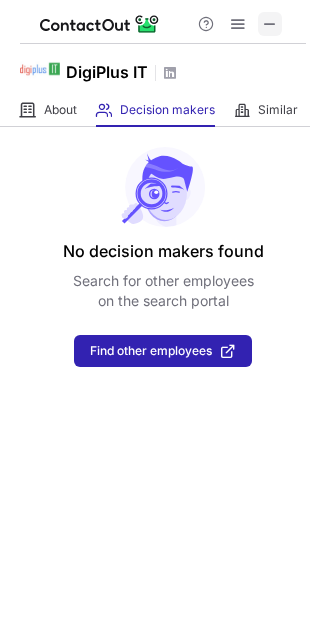 click at bounding box center (270, 24) 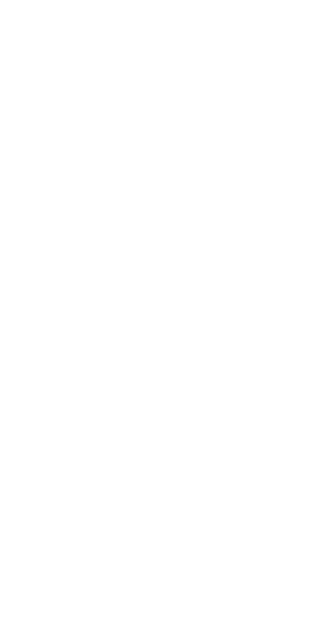 scroll, scrollTop: 0, scrollLeft: 0, axis: both 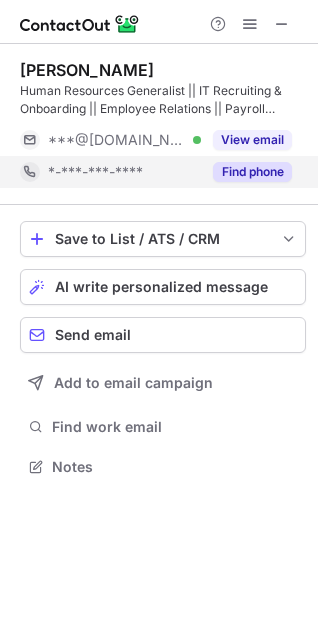 click on "Find phone" at bounding box center (252, 172) 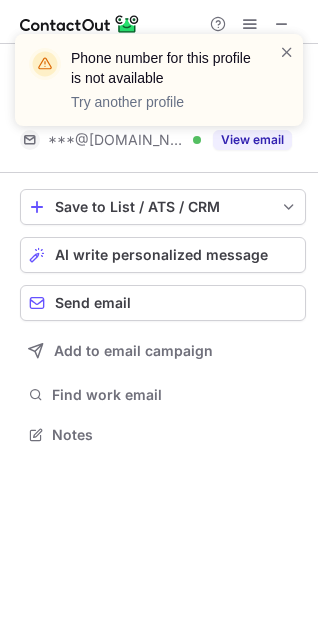 scroll, scrollTop: 420, scrollLeft: 318, axis: both 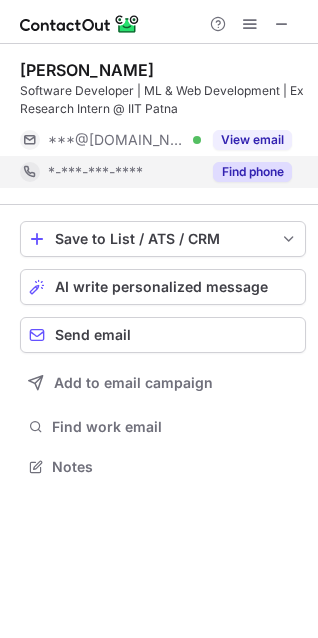 click on "Find phone" at bounding box center (252, 172) 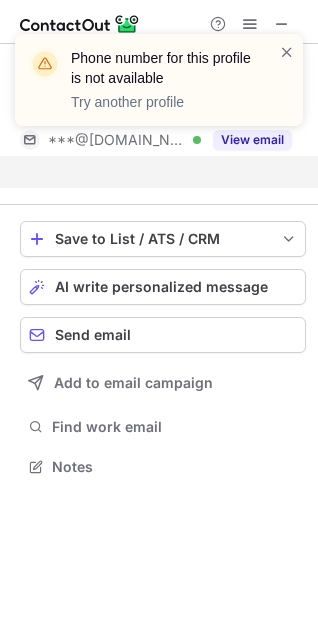 scroll, scrollTop: 420, scrollLeft: 318, axis: both 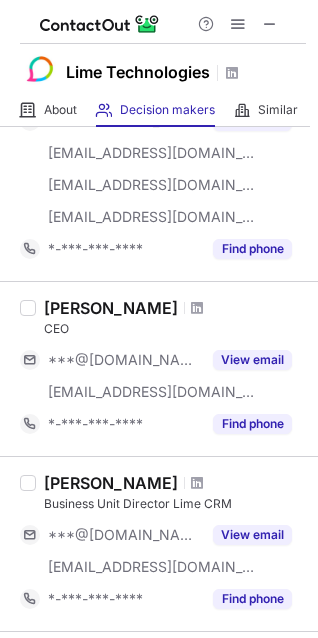 click on "Nils Olsson CEO ***@gmail.com ***@lundalogik.se View email *-***-***-**** Find phone" at bounding box center [159, 368] 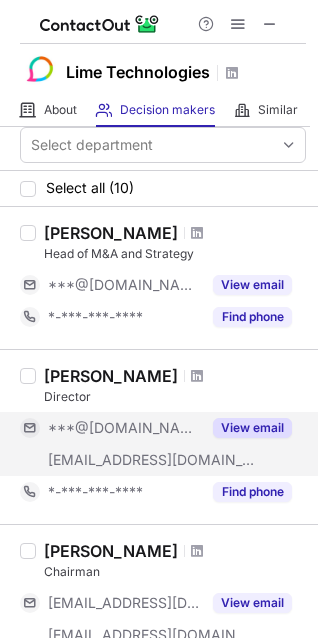 scroll, scrollTop: 0, scrollLeft: 0, axis: both 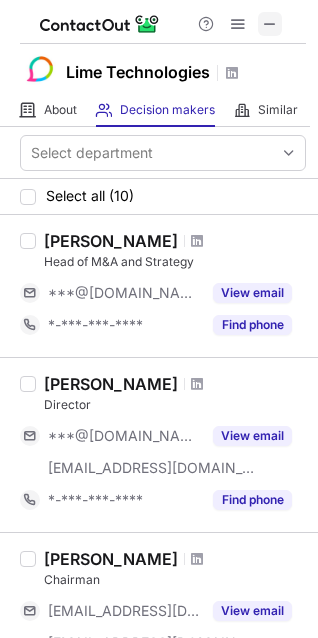 click at bounding box center (270, 24) 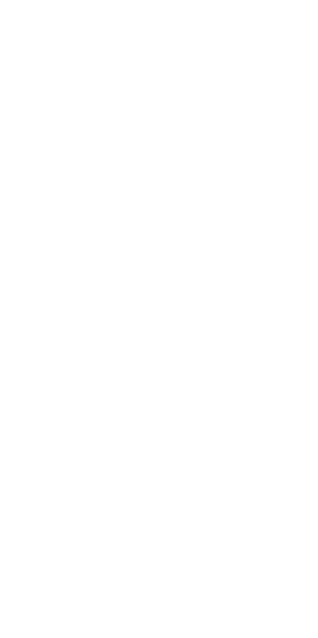 scroll, scrollTop: 0, scrollLeft: 0, axis: both 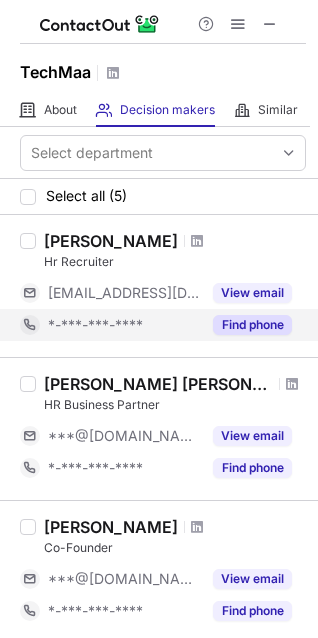 click on "Find phone" at bounding box center [252, 325] 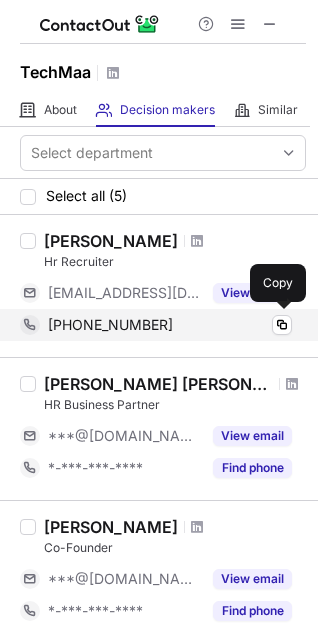click on "+919369047578" at bounding box center [110, 325] 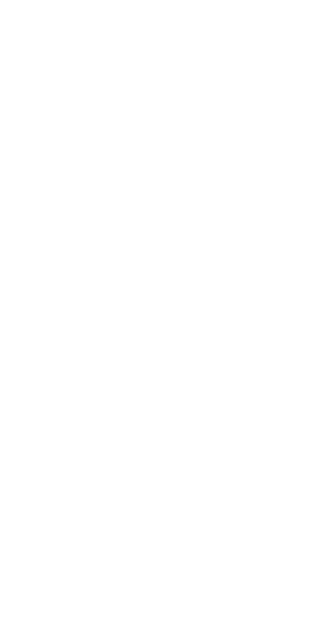 scroll, scrollTop: 0, scrollLeft: 0, axis: both 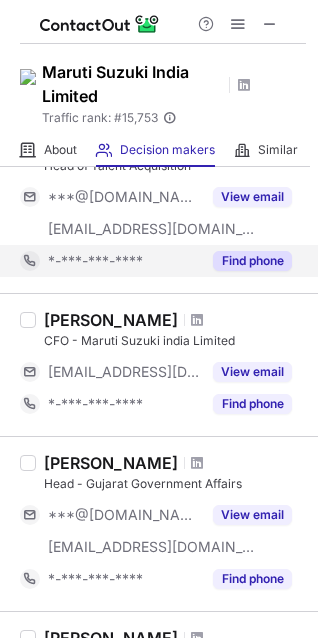 click on "Find phone" at bounding box center (252, 261) 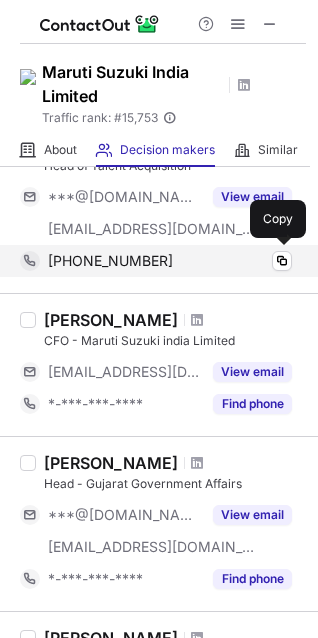 click on "[PHONE_NUMBER]" at bounding box center [110, 261] 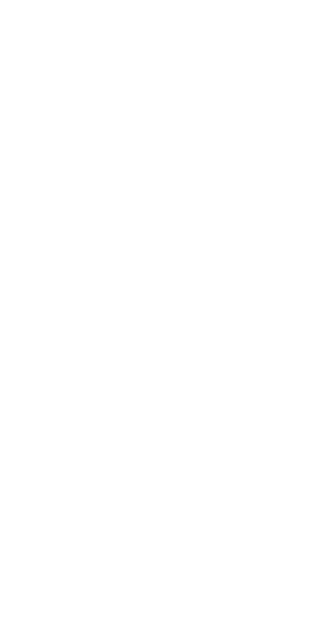 scroll, scrollTop: 0, scrollLeft: 0, axis: both 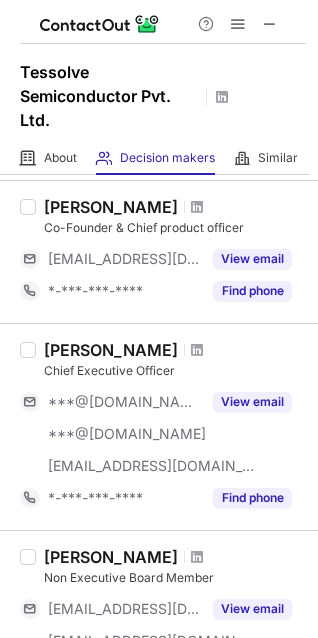 click on "***@gmail.com" at bounding box center (127, 434) 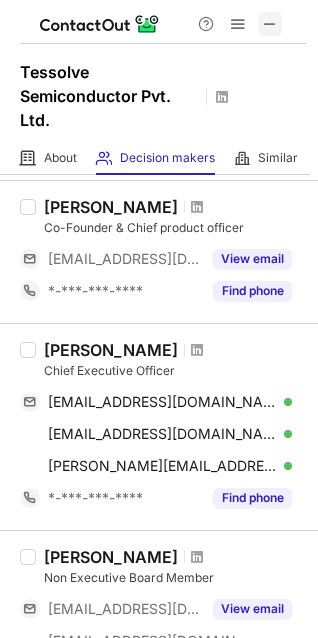 click at bounding box center [270, 24] 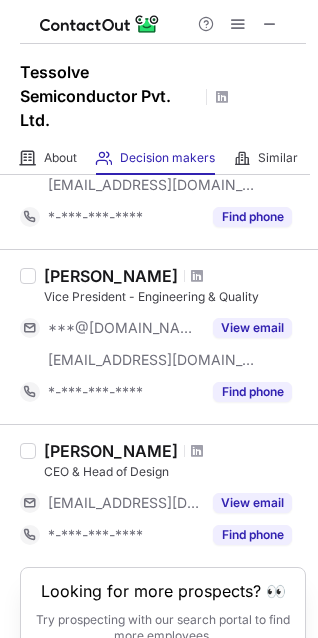 scroll, scrollTop: 1448, scrollLeft: 0, axis: vertical 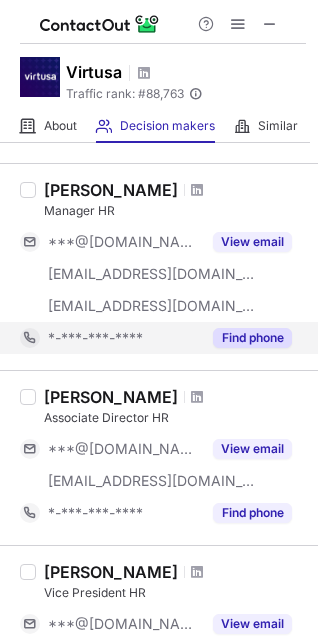 click on "Find phone" at bounding box center [252, 338] 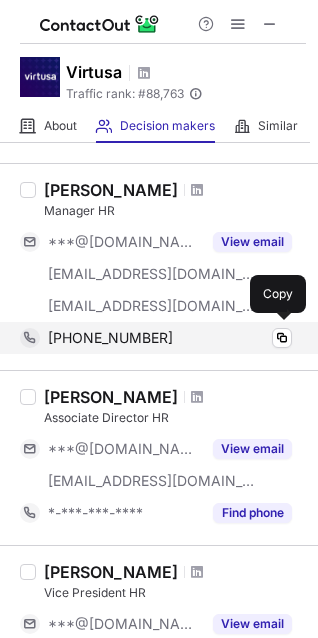 click on "+971553230280" at bounding box center (110, 338) 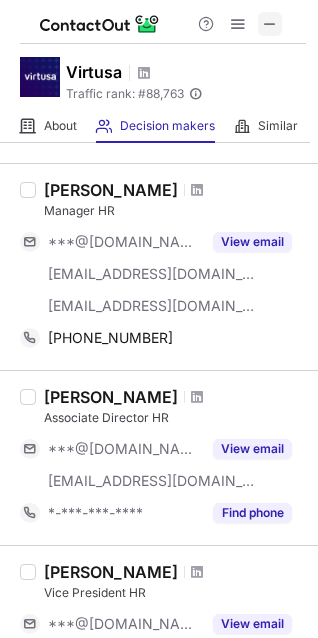 click at bounding box center (270, 24) 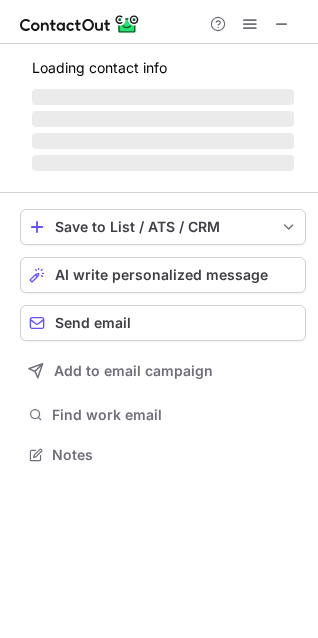 scroll, scrollTop: 10, scrollLeft: 10, axis: both 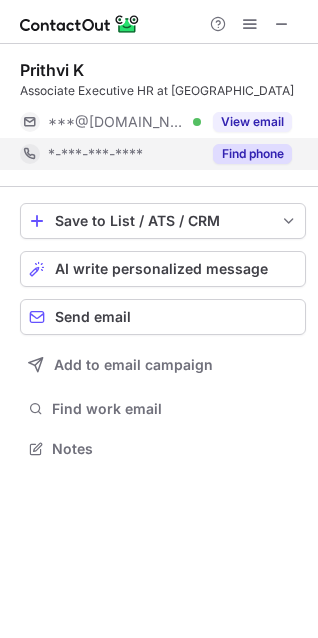 click on "Find phone" at bounding box center (252, 154) 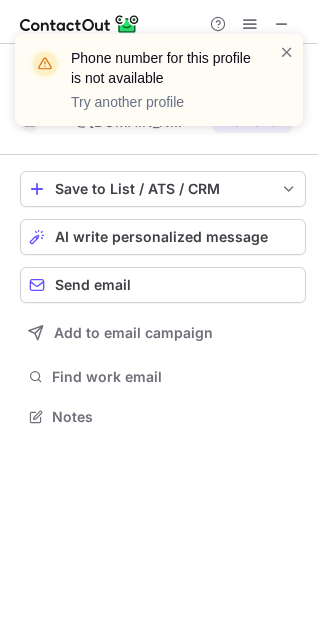 scroll, scrollTop: 402, scrollLeft: 318, axis: both 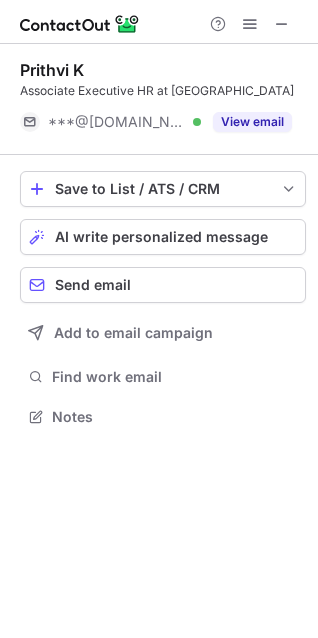 click on "Phone number for this profile is not available Try another profile" at bounding box center [159, 88] 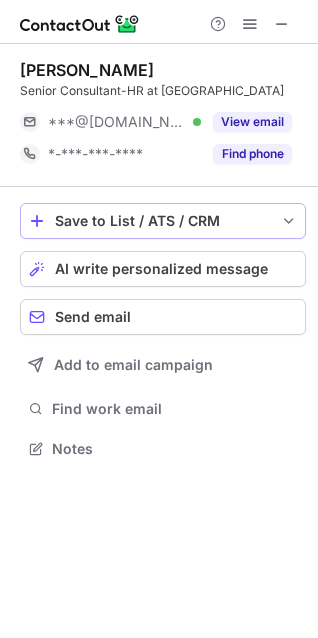 scroll, scrollTop: 434, scrollLeft: 318, axis: both 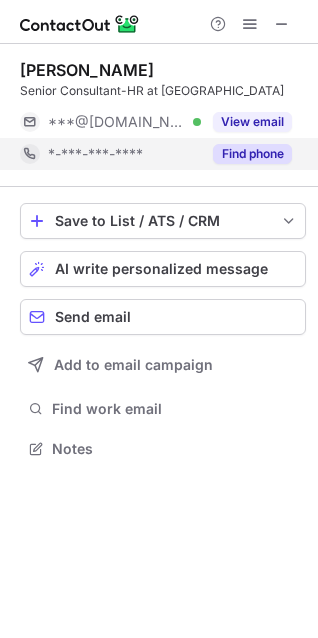 click on "Find phone" at bounding box center (252, 154) 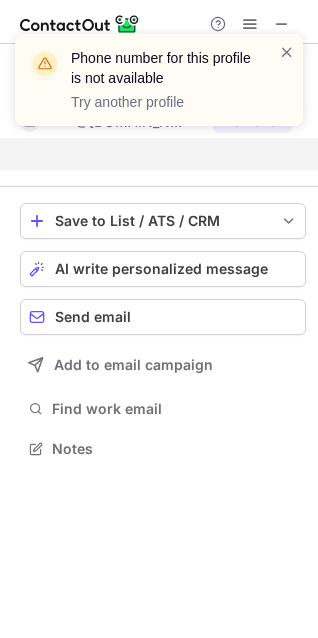 scroll, scrollTop: 402, scrollLeft: 318, axis: both 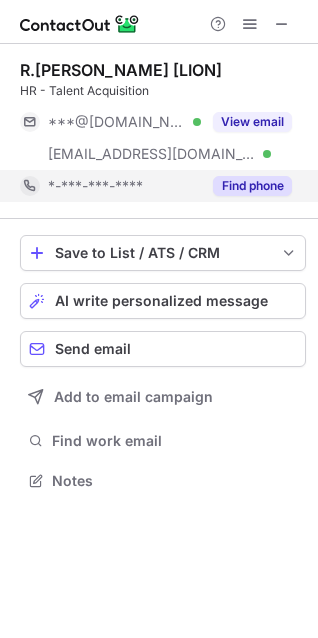 click on "Find phone" at bounding box center (252, 186) 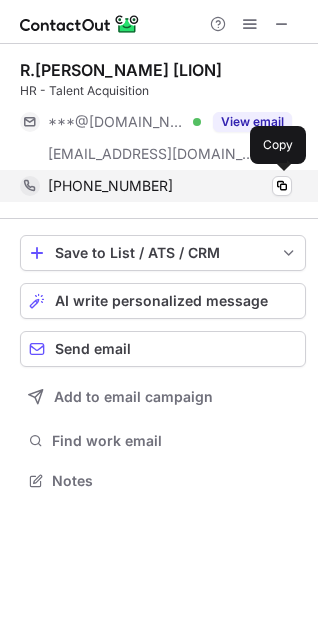 click on "+918806948948" at bounding box center (110, 186) 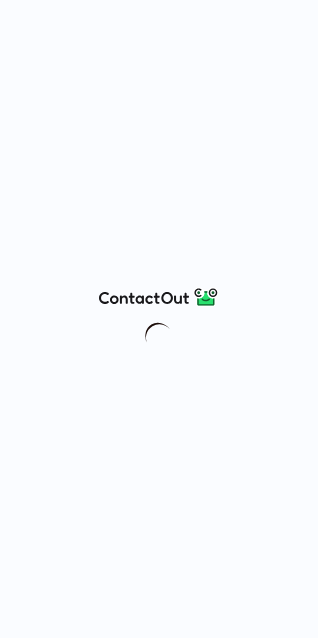 scroll, scrollTop: 0, scrollLeft: 0, axis: both 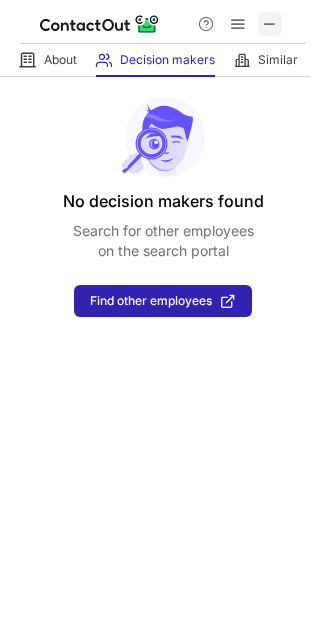 click at bounding box center [270, 24] 